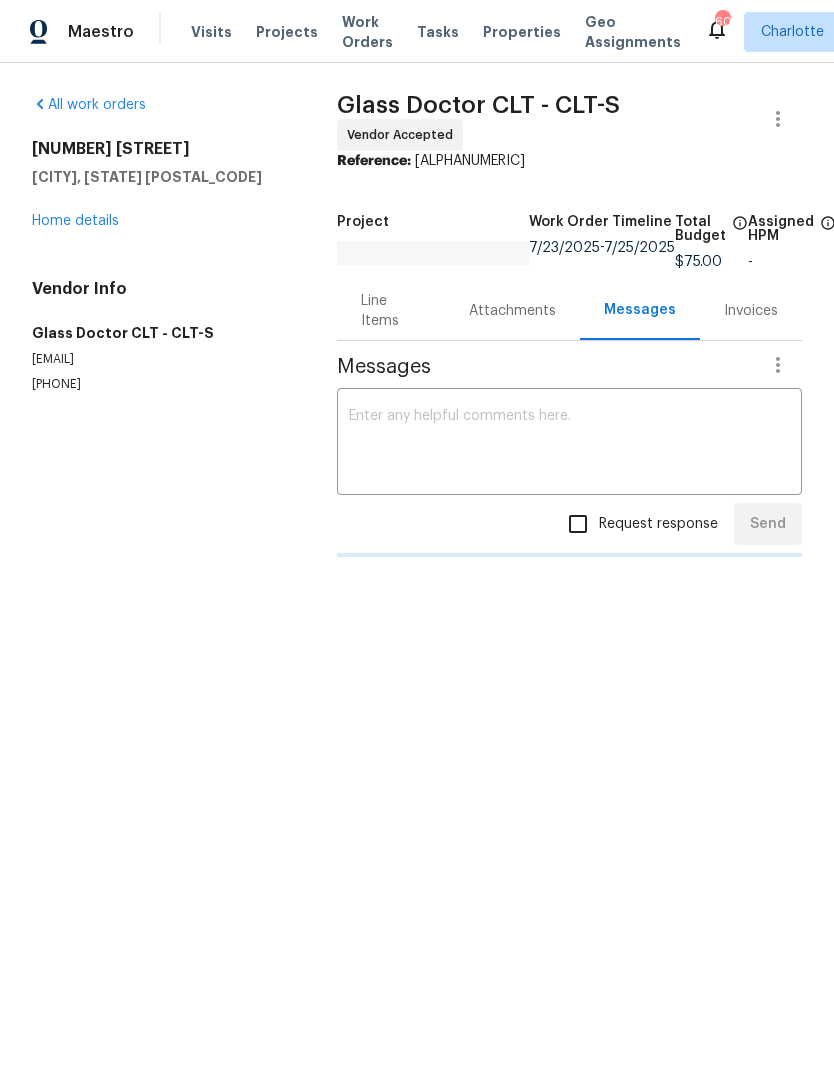 scroll, scrollTop: 0, scrollLeft: 0, axis: both 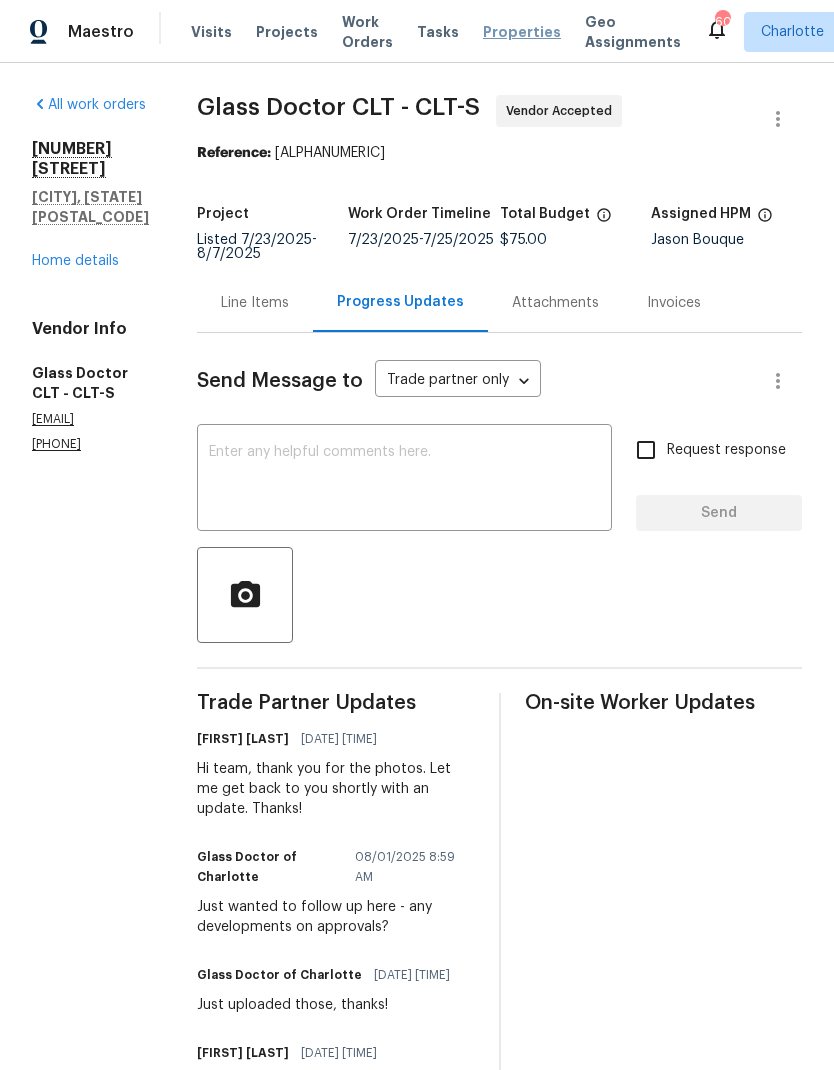 click on "Properties" at bounding box center [522, 32] 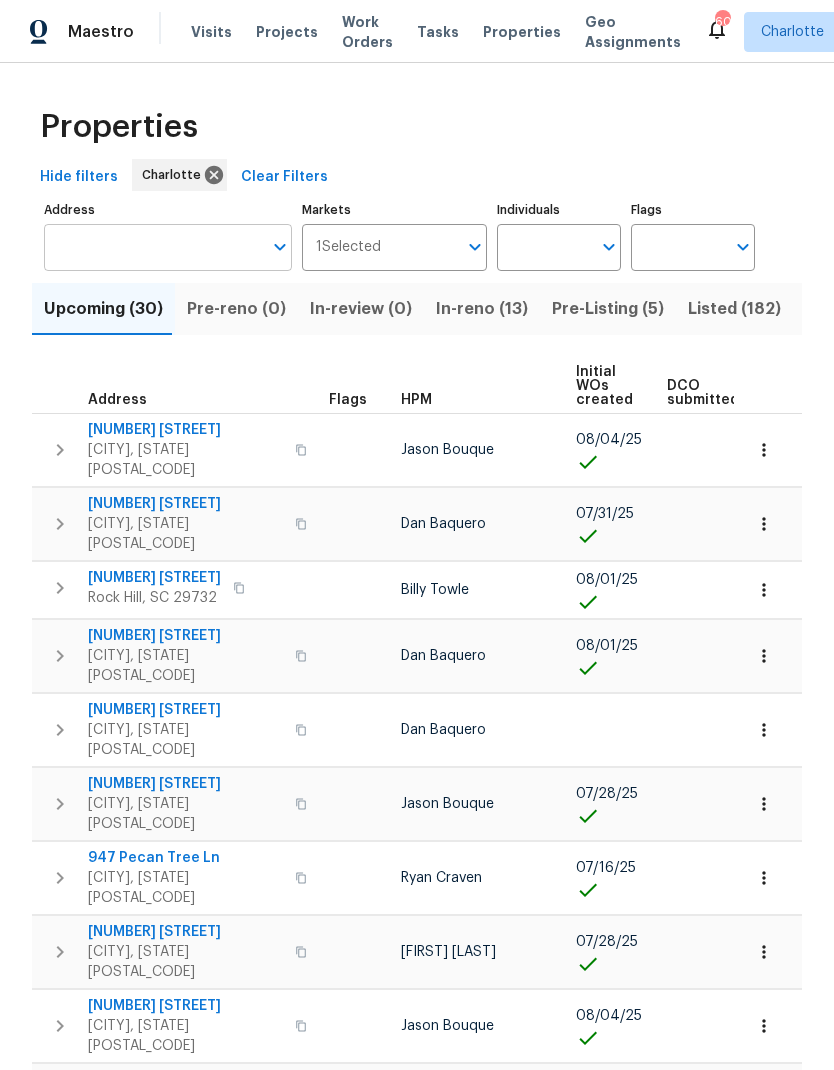 click on "Address" at bounding box center [153, 247] 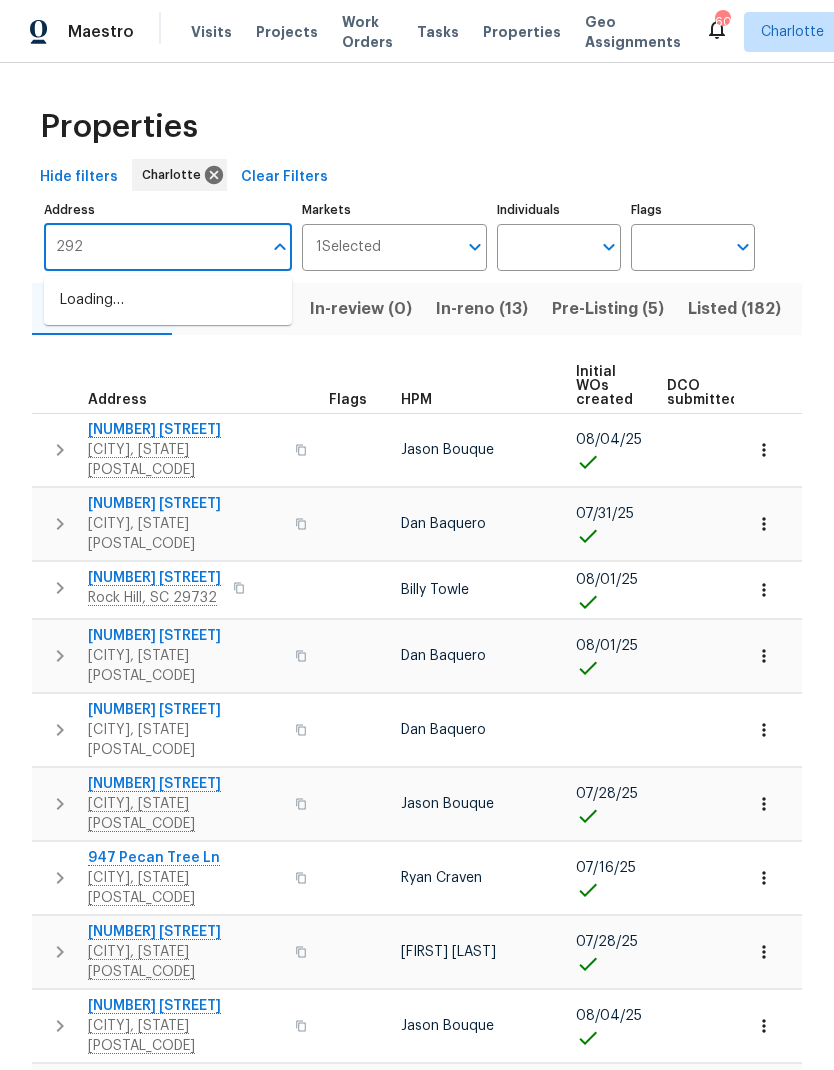 type on "2927" 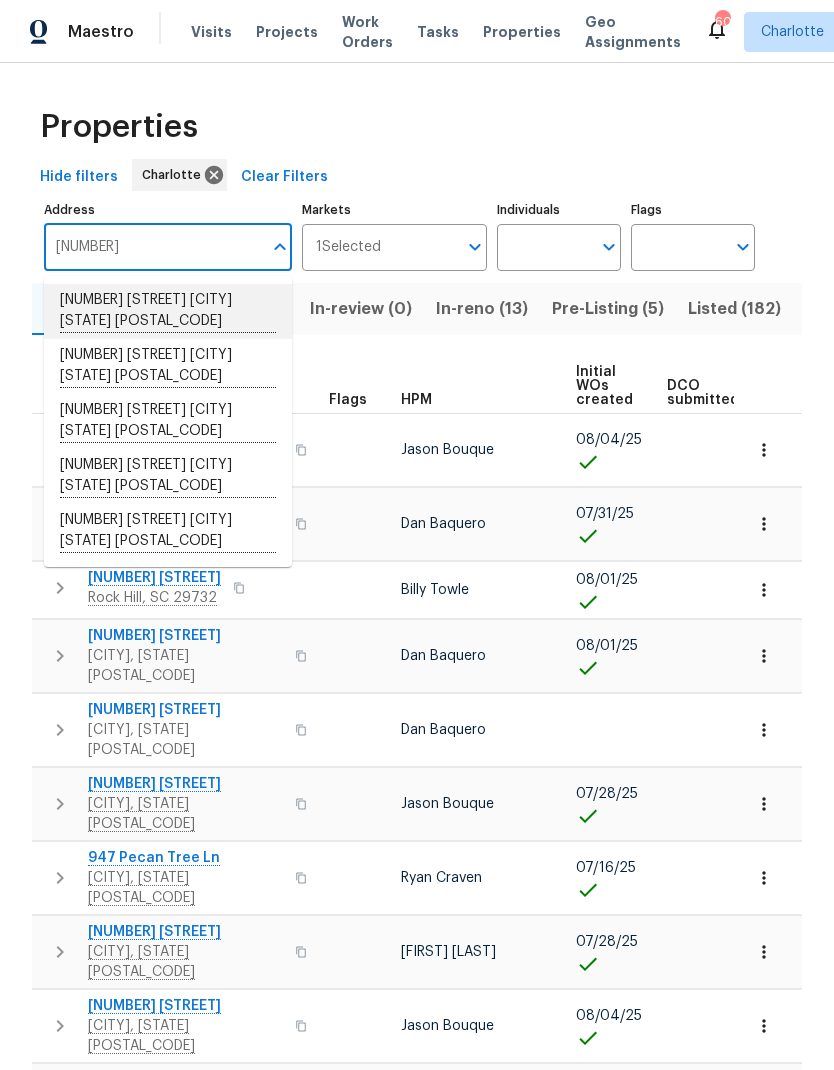 click on "2927 Clemson Ave Charlotte NC 28205" at bounding box center (168, 311) 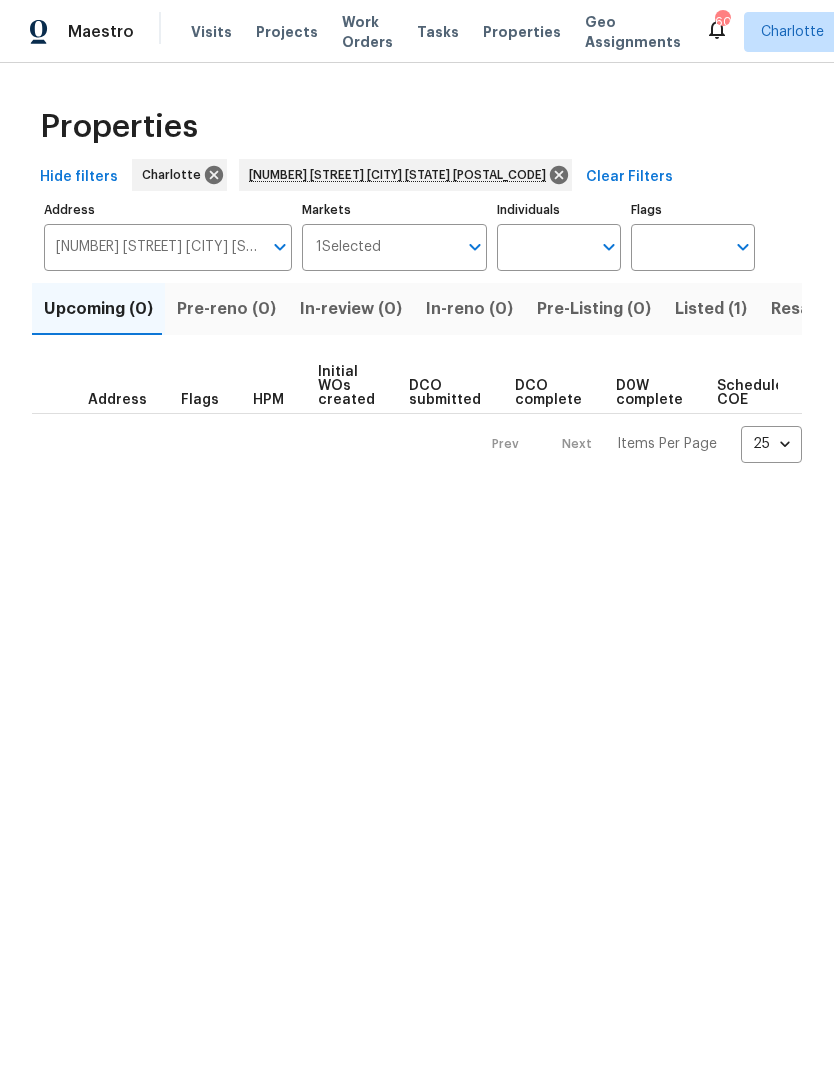 click on "Listed (1)" at bounding box center (711, 309) 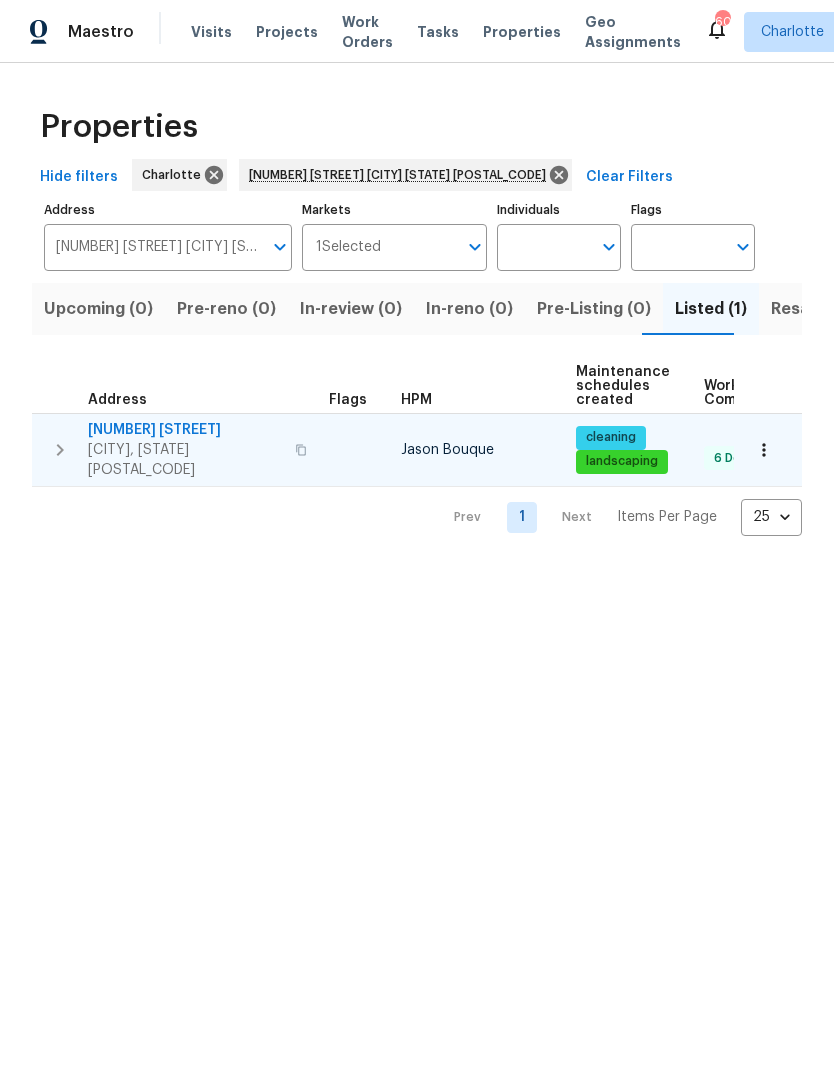 click on "2927 Clemson Ave" at bounding box center [185, 430] 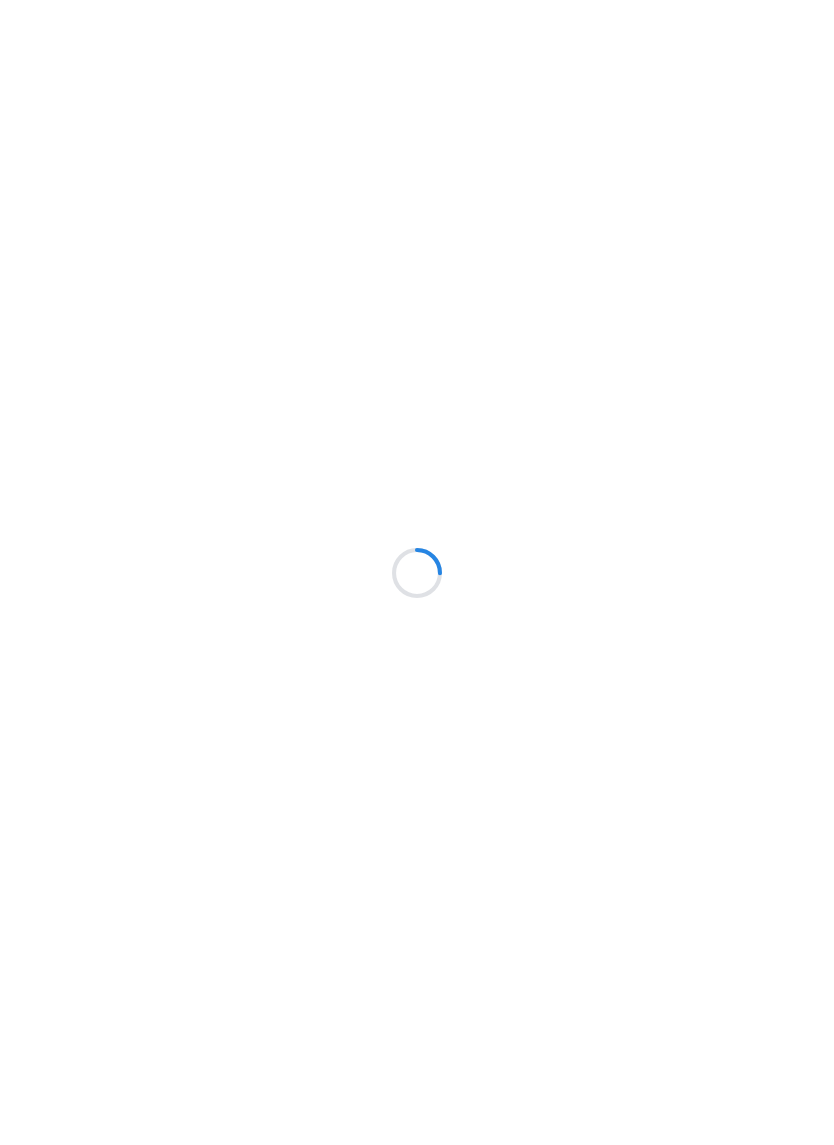 scroll, scrollTop: 0, scrollLeft: 0, axis: both 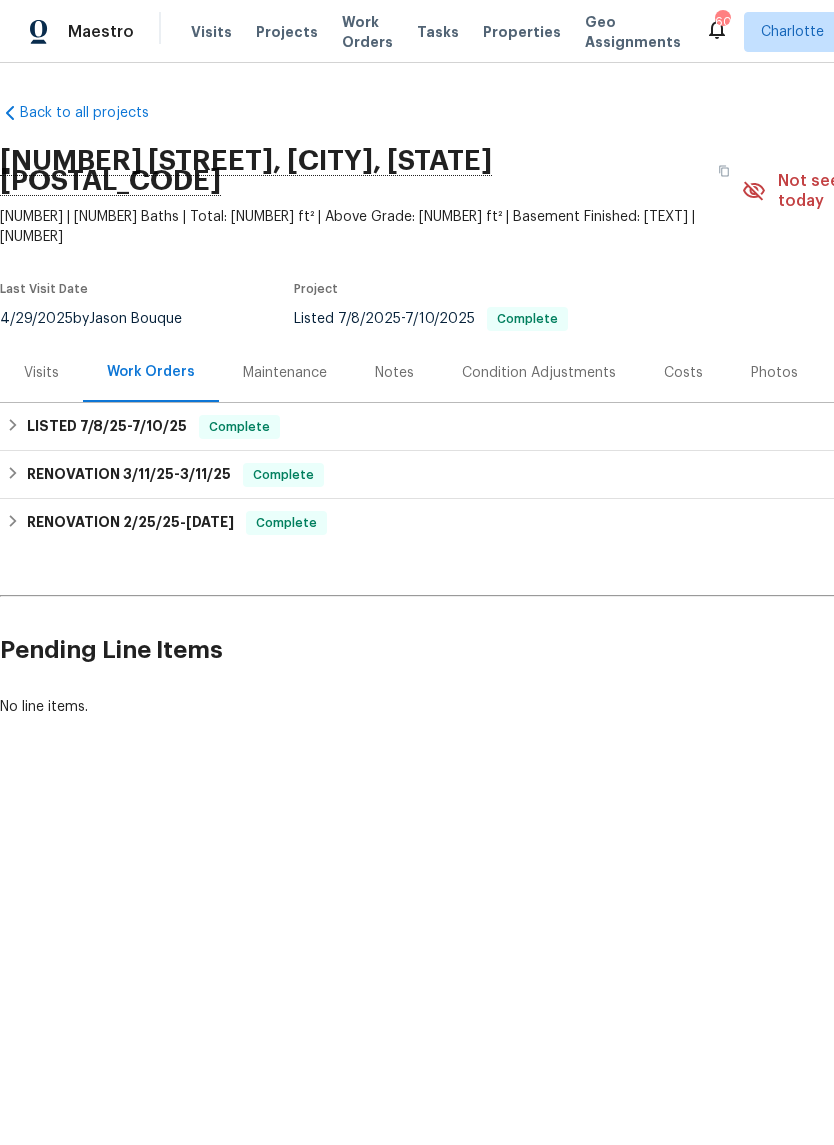 click on "Photos" at bounding box center [774, 373] 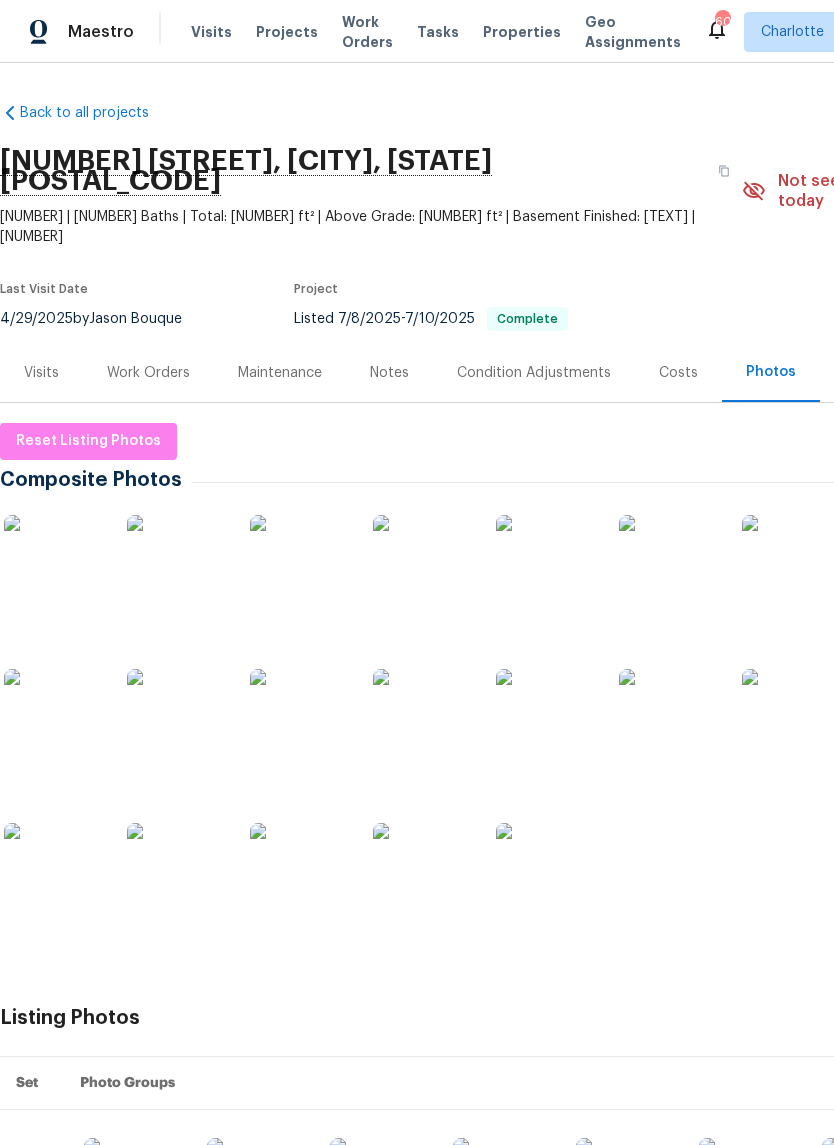 click at bounding box center (177, 719) 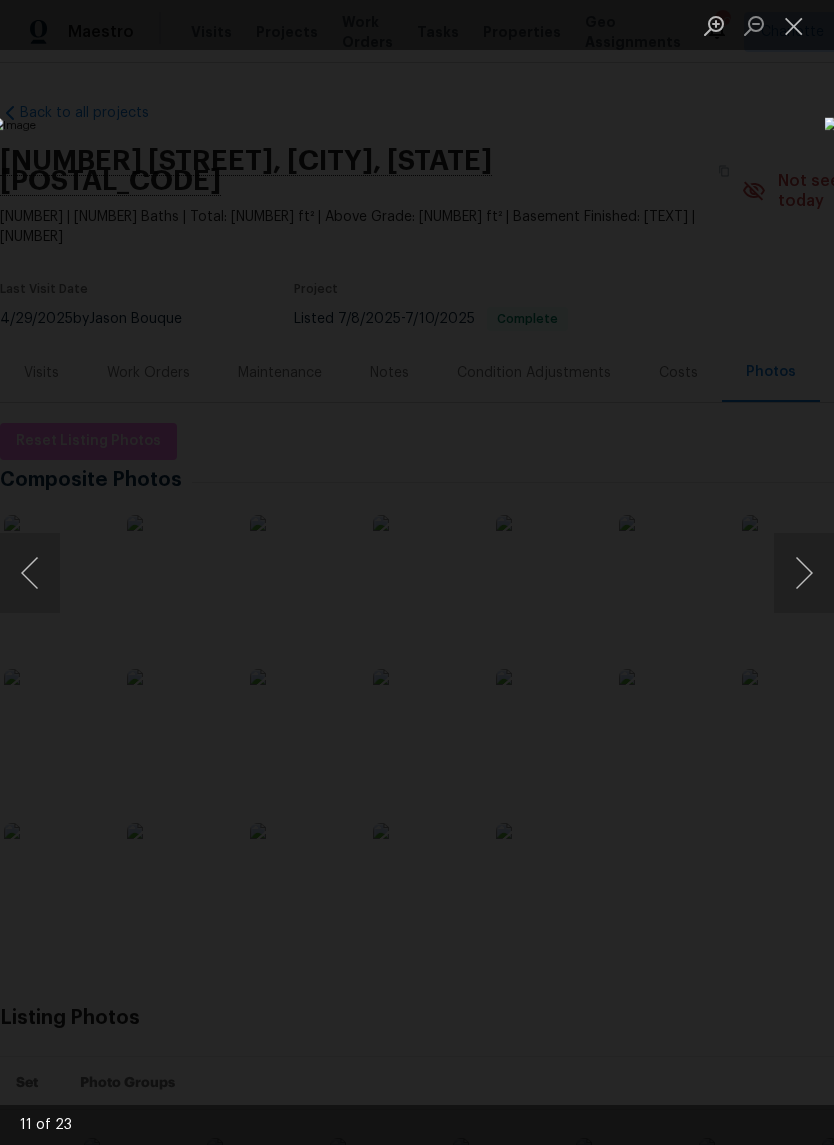 click at bounding box center [322, 572] 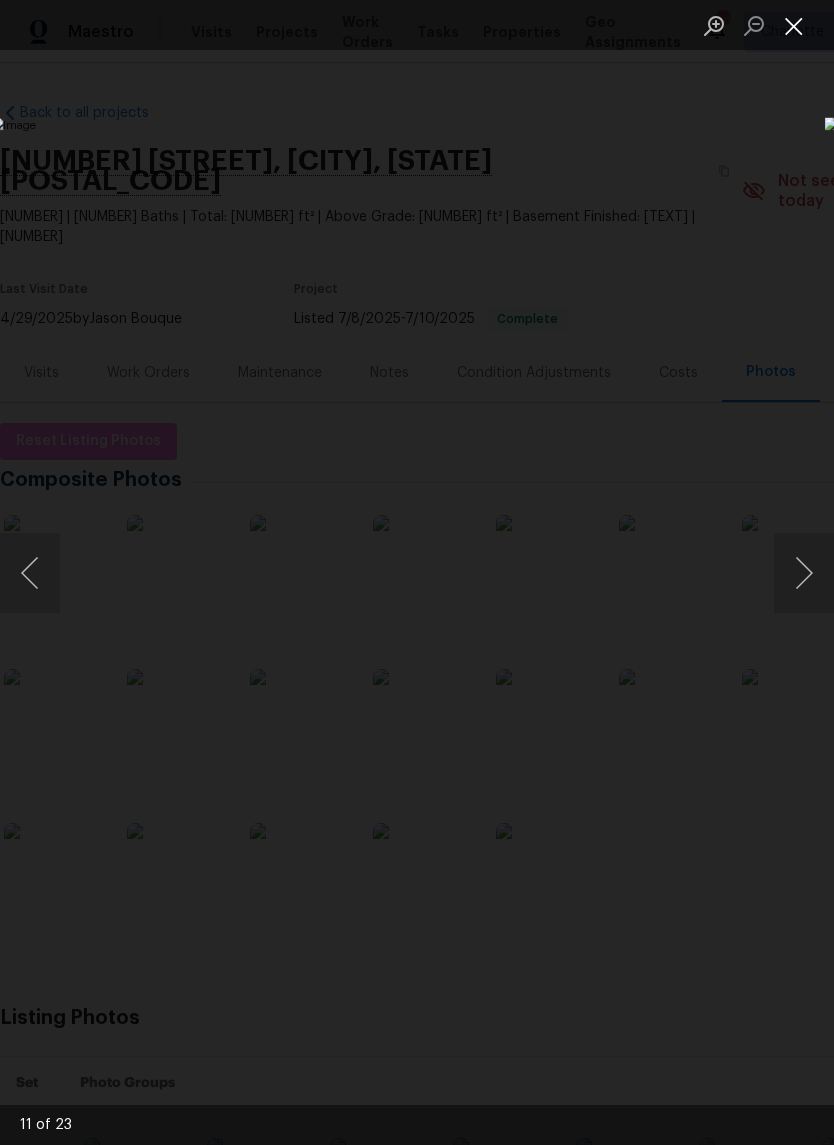 click at bounding box center (794, 25) 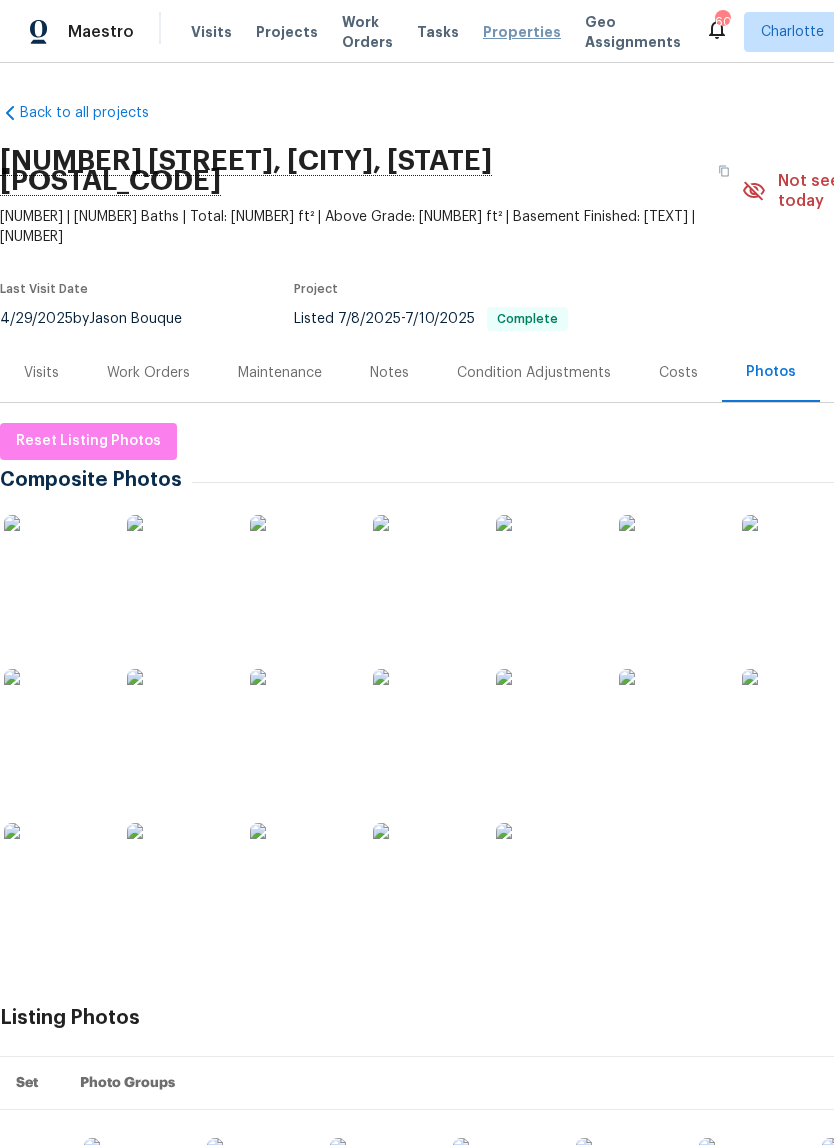 click on "Properties" at bounding box center (522, 32) 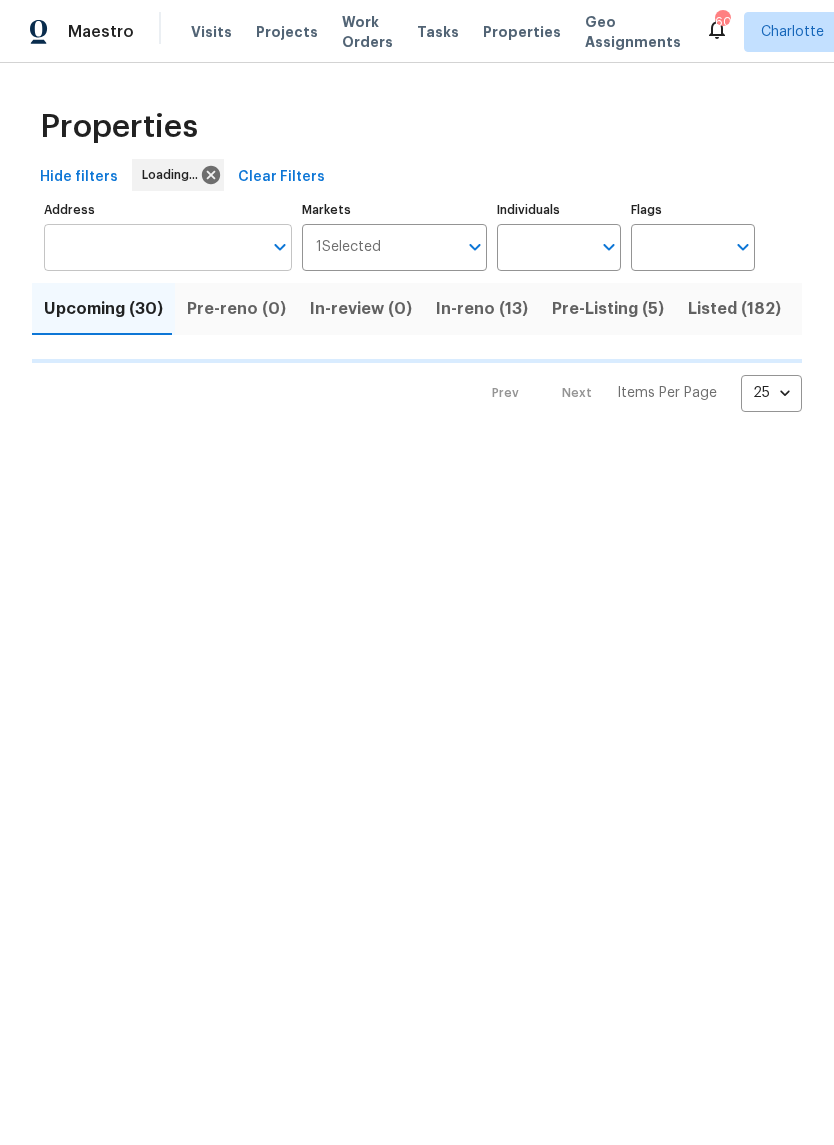 click on "Address" at bounding box center (153, 247) 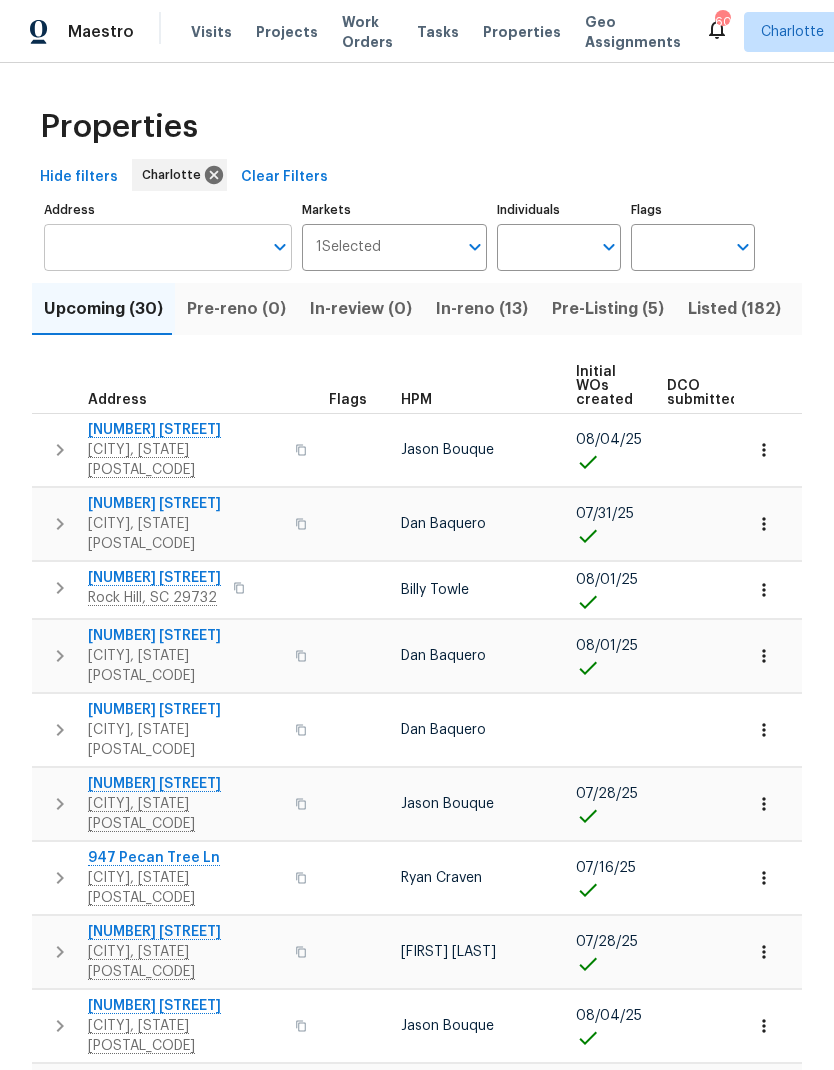 click on "Address" at bounding box center (153, 247) 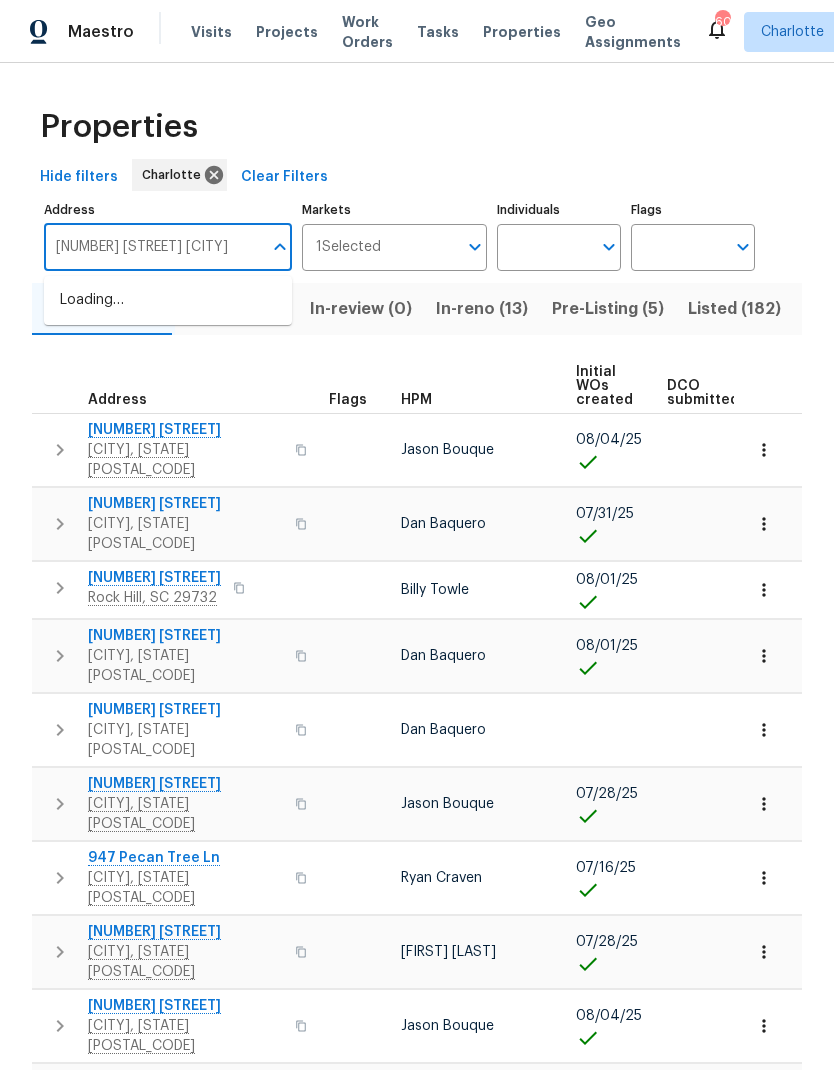 type on "[NUMBER] [STREET] [CITY]" 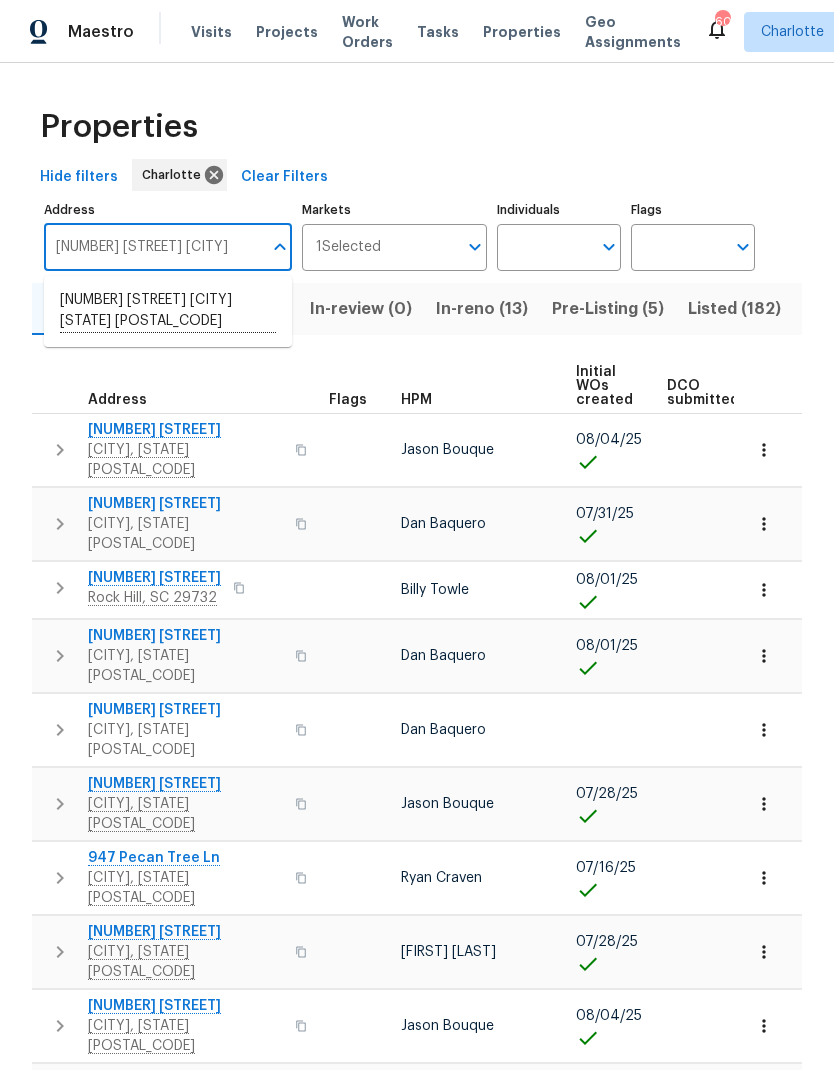 click on "[NUMBER] [STREET] [CITY] [STATE] [POSTAL_CODE]" at bounding box center [168, 311] 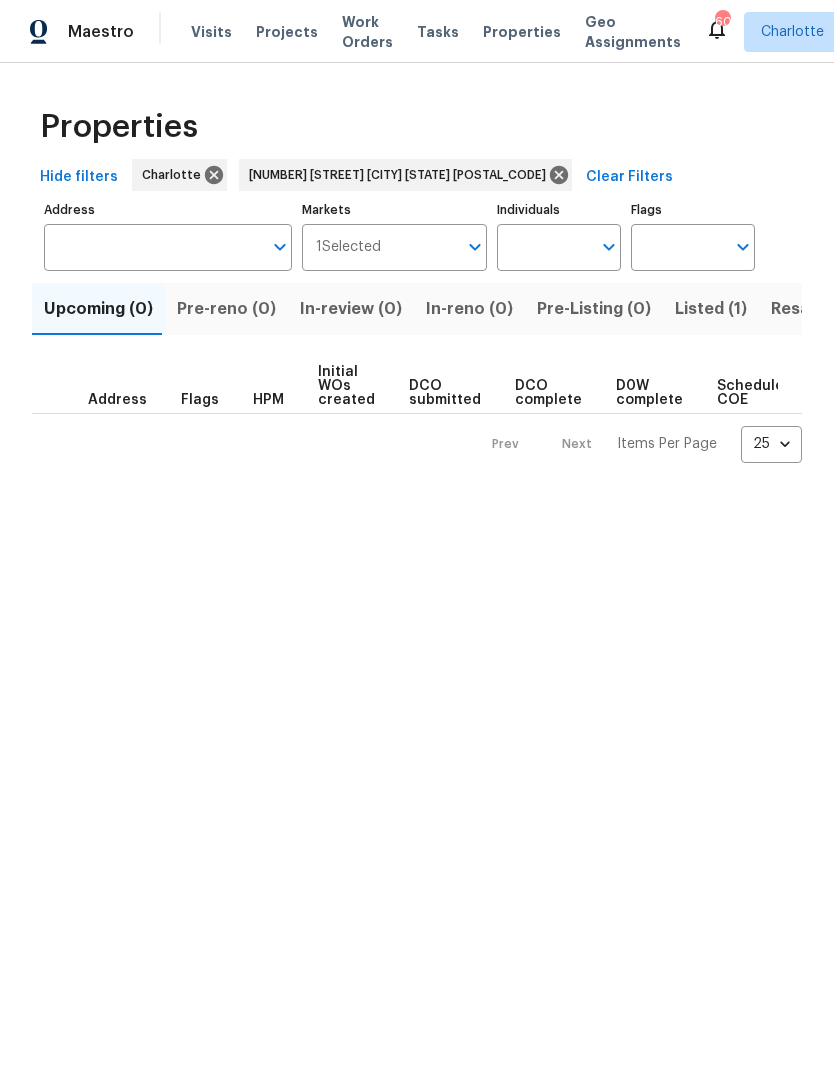 type on "[NUMBER] [STREET] [CITY] [STATE] [POSTAL_CODE]" 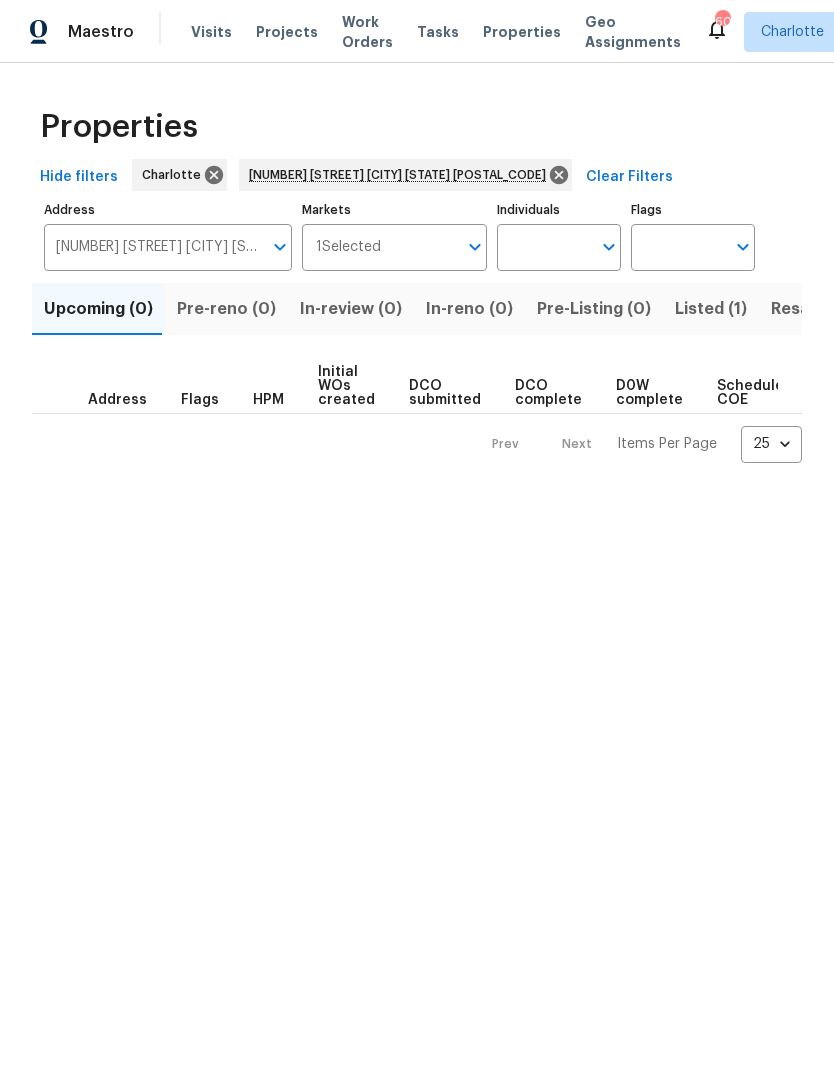 click on "Listed (1)" at bounding box center [711, 309] 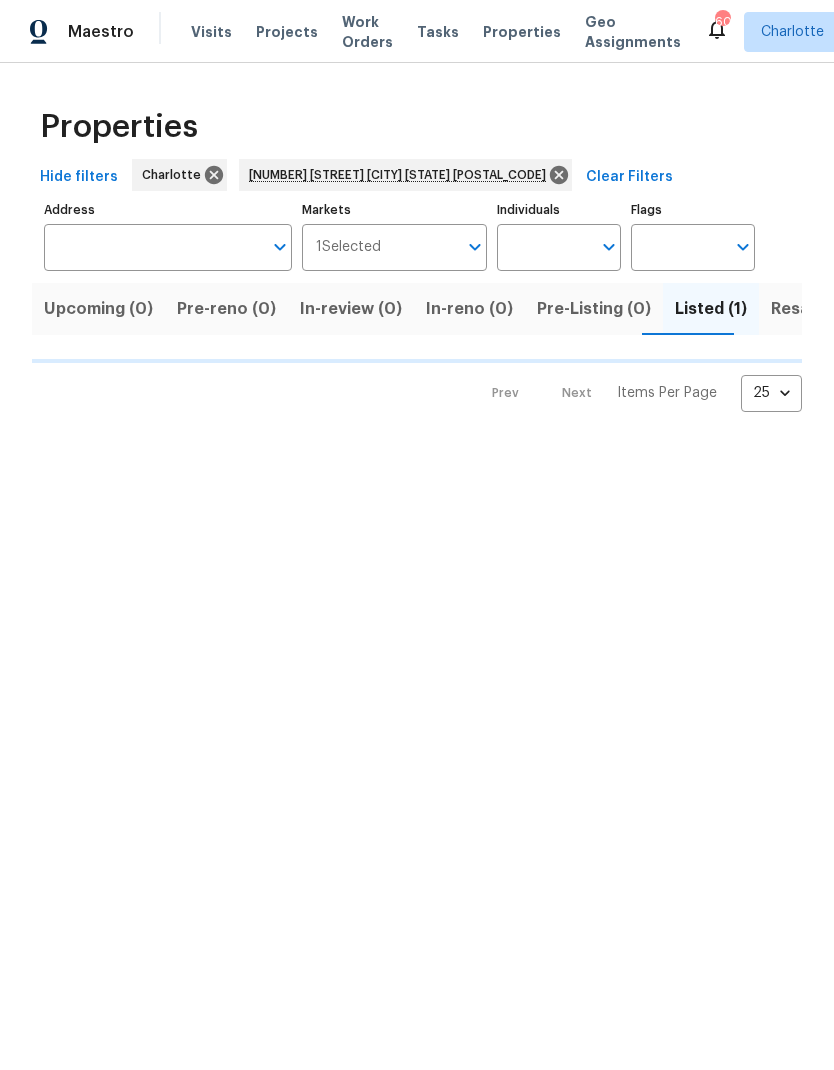 type on "[NUMBER] [STREET] [CITY] [STATE] [POSTAL_CODE]" 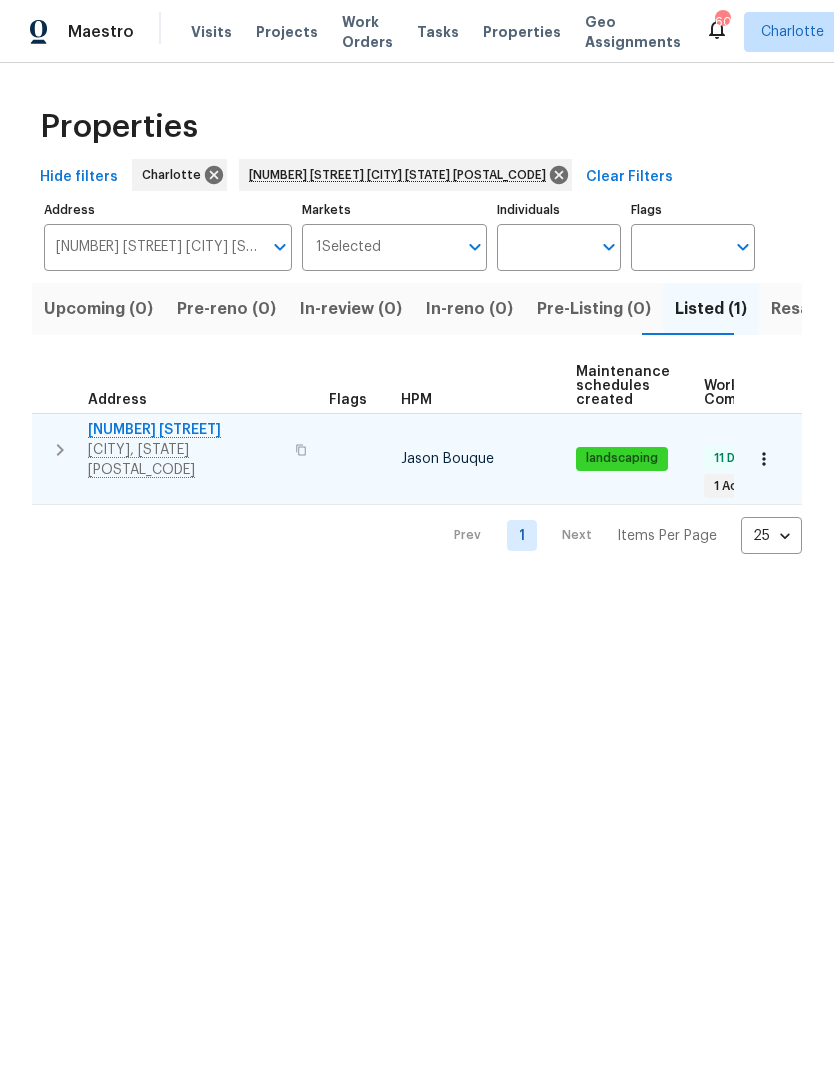 click on "[NUMBER] [STREET]" at bounding box center (185, 430) 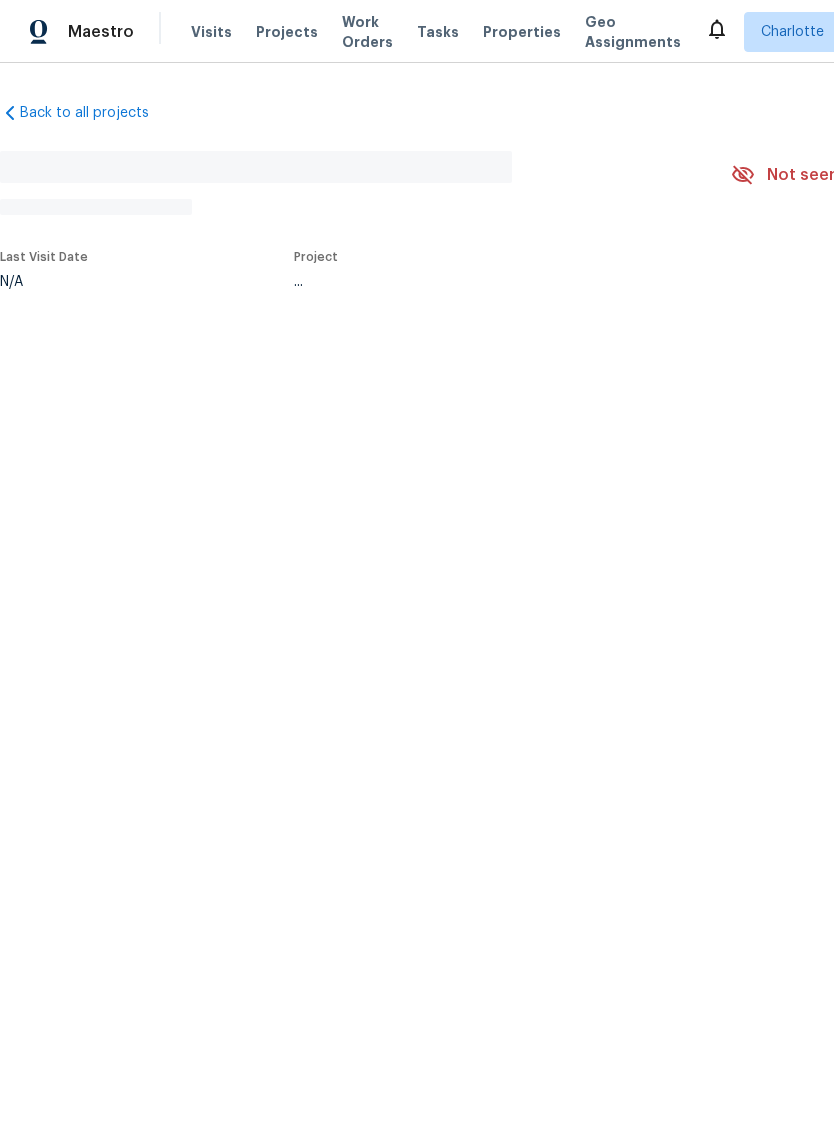scroll, scrollTop: 0, scrollLeft: 0, axis: both 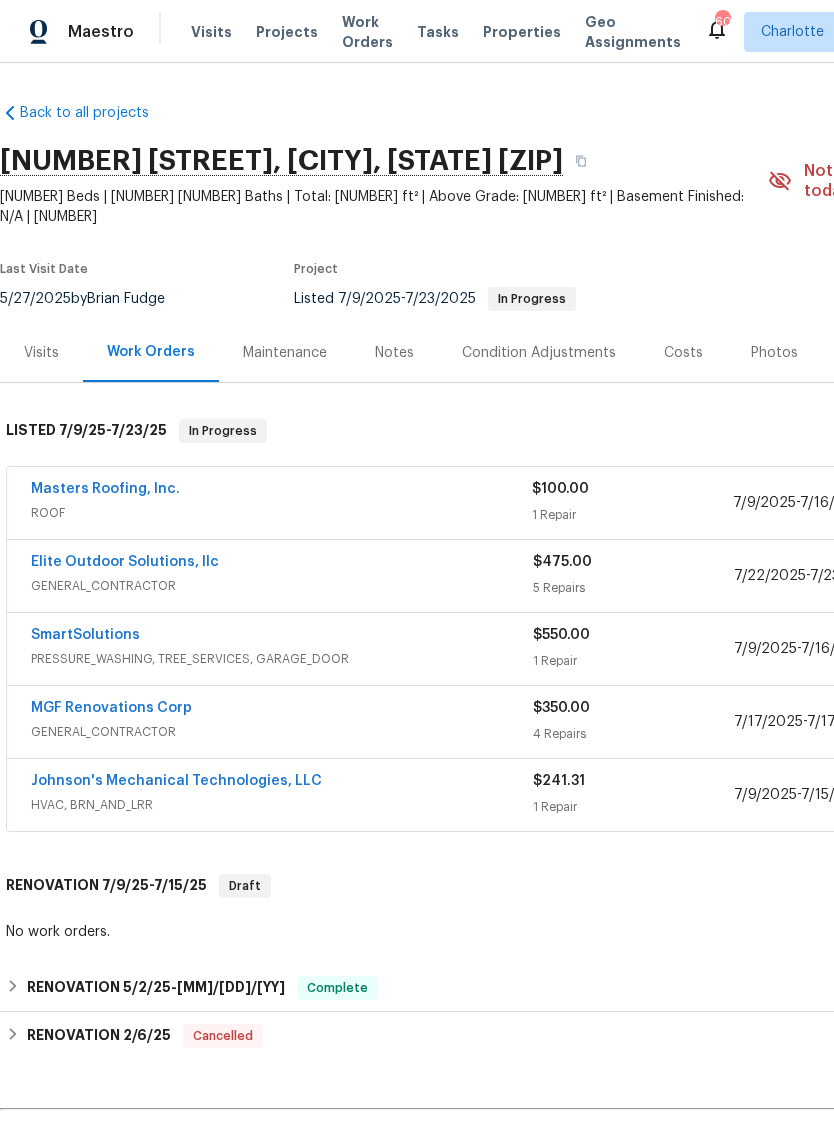 click on "Photos" at bounding box center [774, 353] 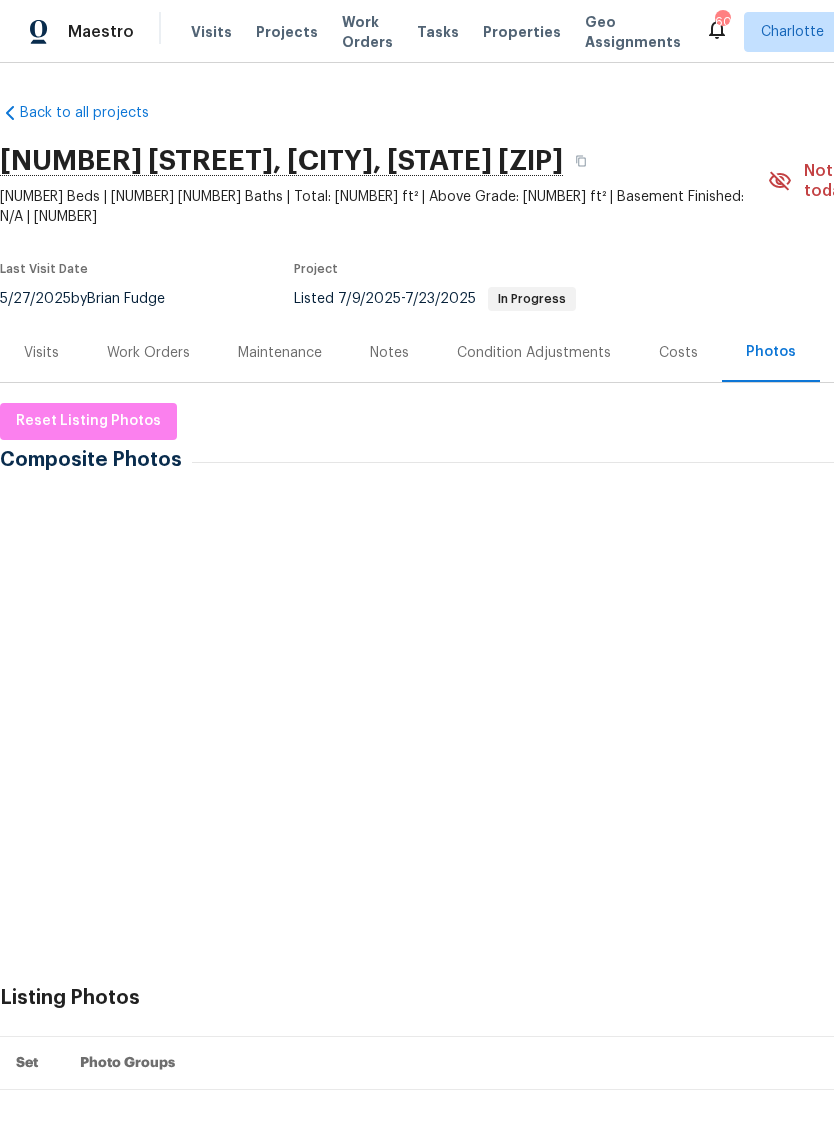 scroll, scrollTop: 0, scrollLeft: 0, axis: both 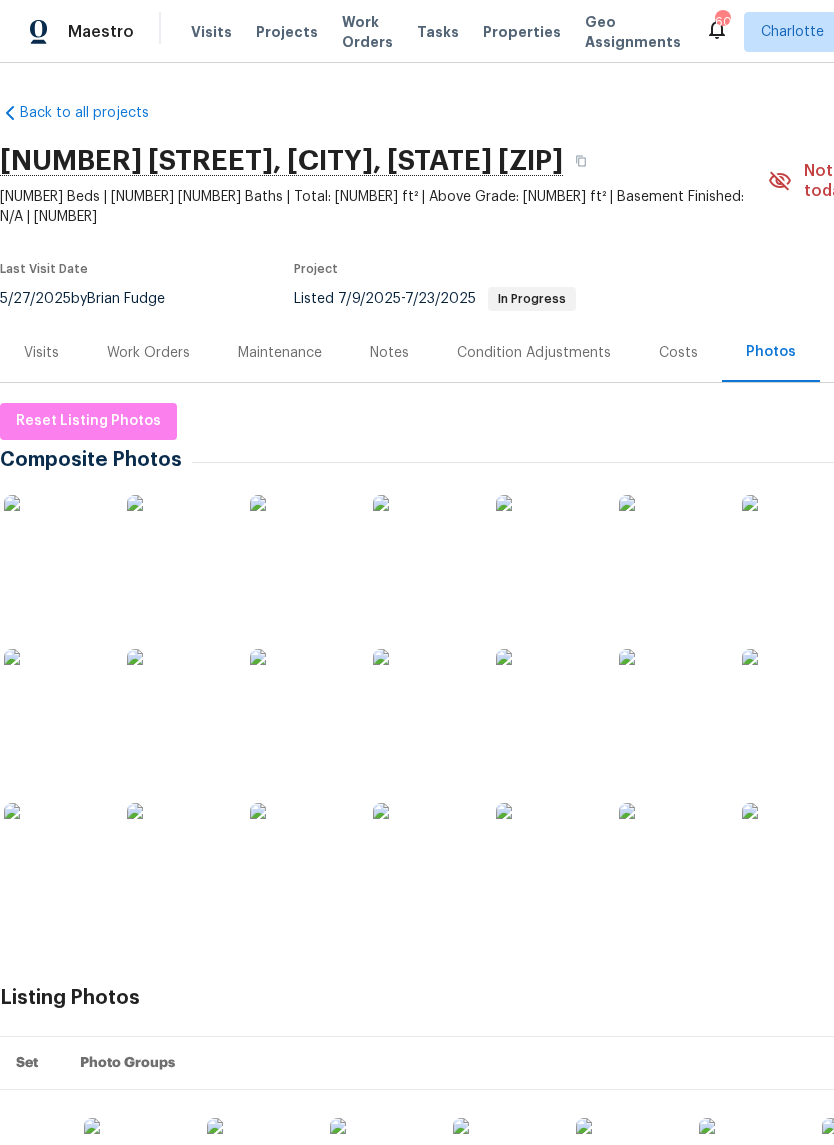 click at bounding box center [423, 545] 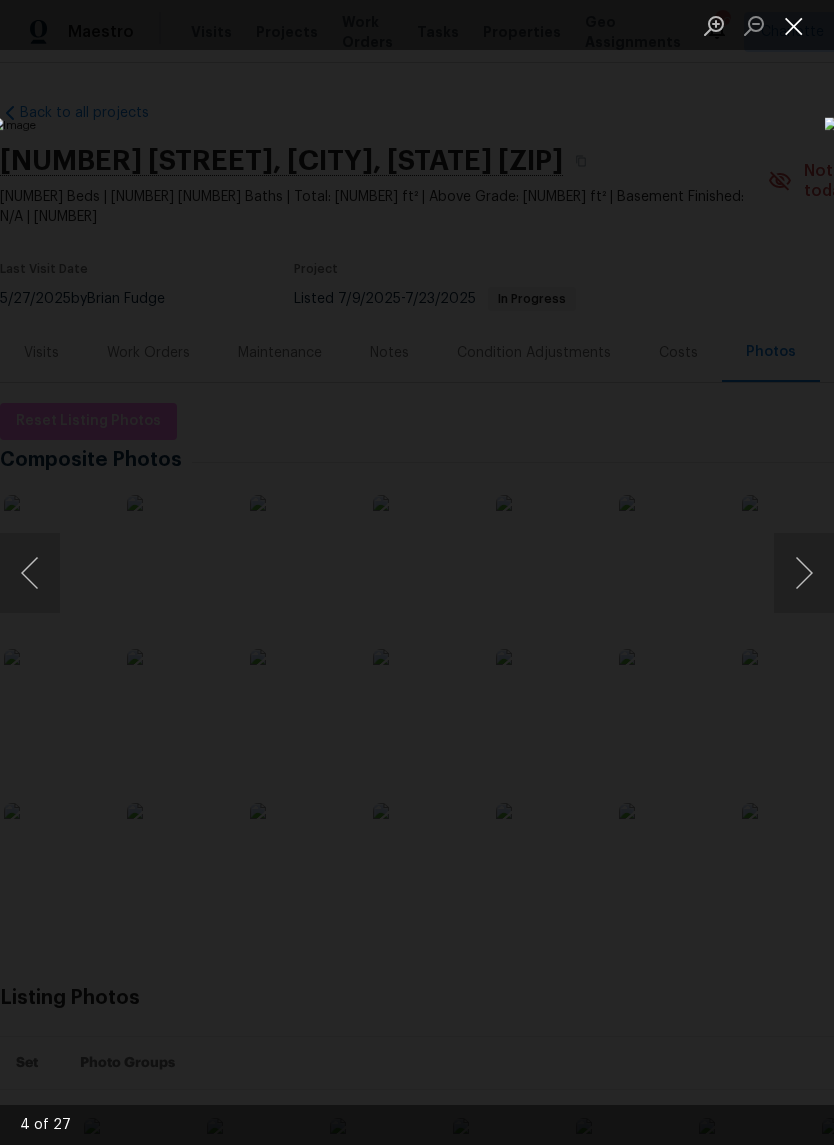 click at bounding box center [794, 25] 